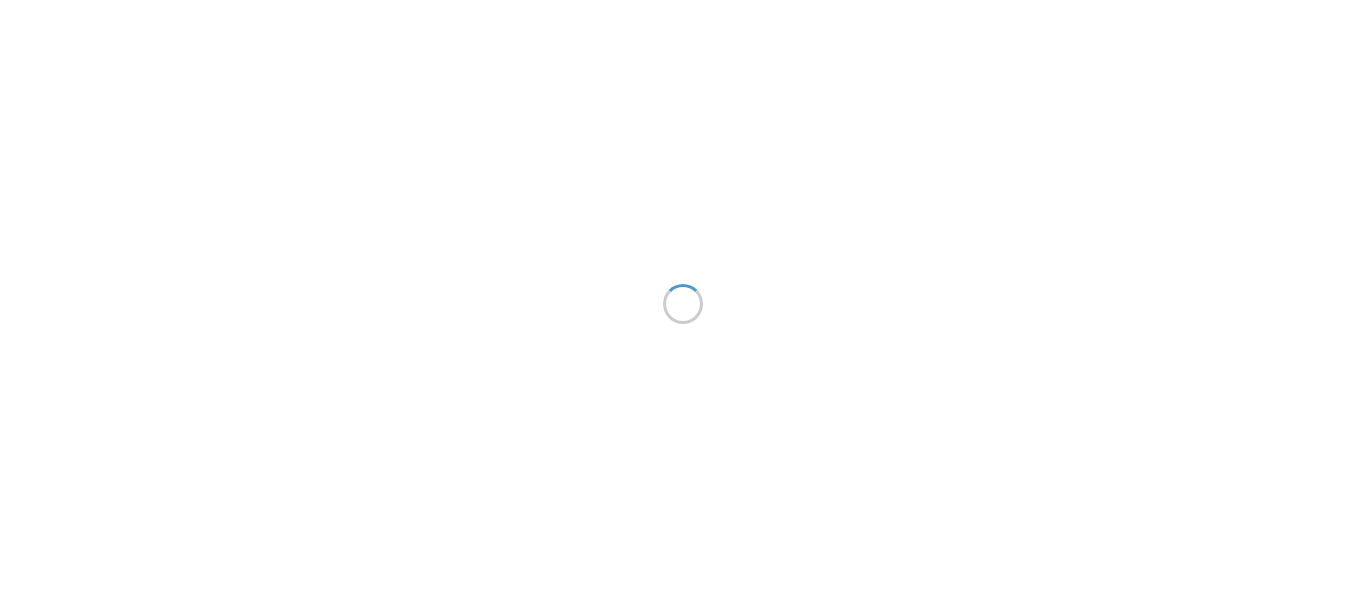 scroll, scrollTop: 0, scrollLeft: 0, axis: both 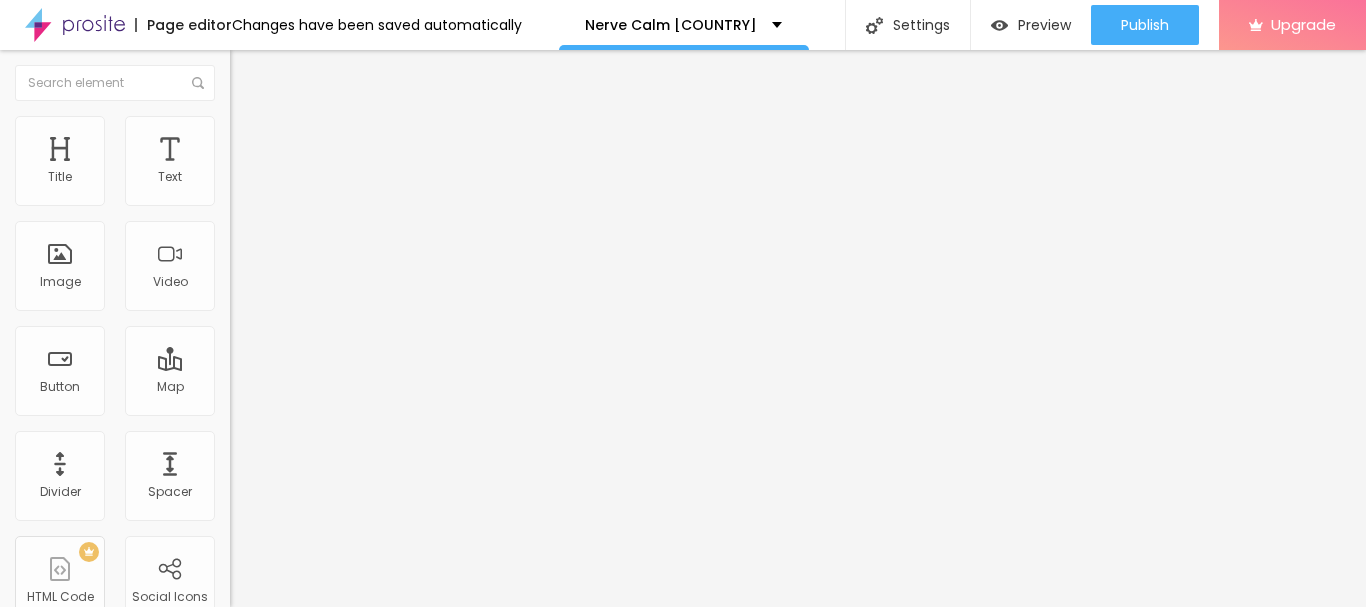 click on "Add image" at bounding box center [271, 163] 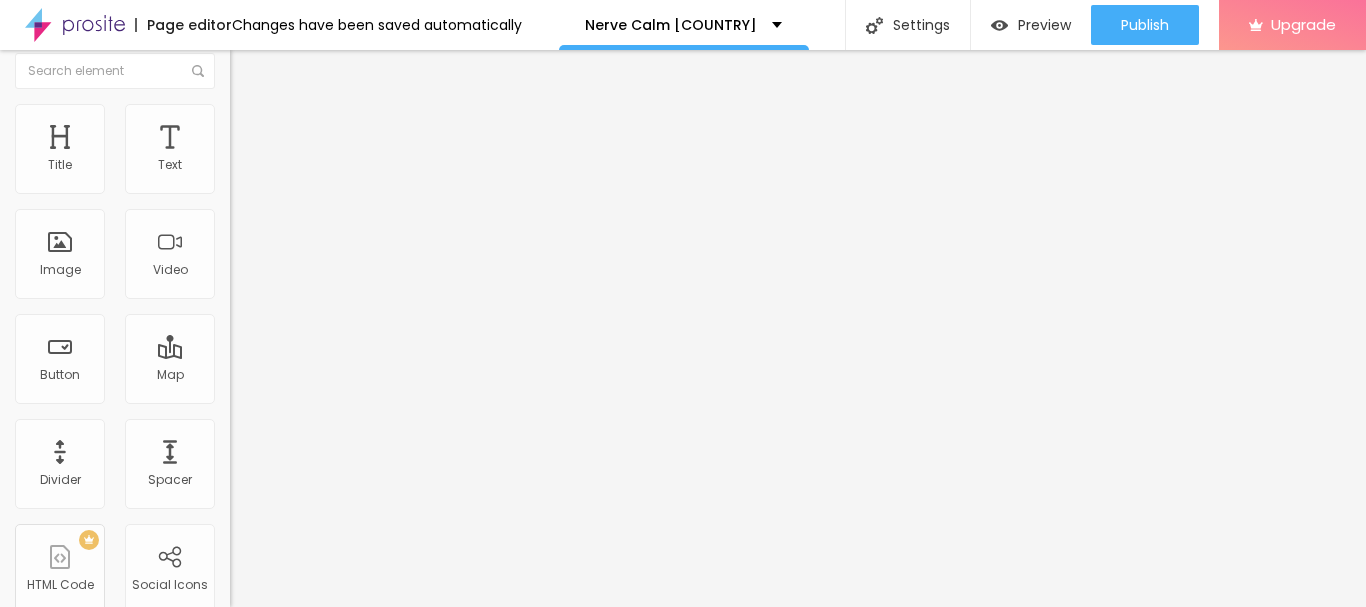 type on "https://beastfitclub.com/nervecalm-[COUNTRY]/" 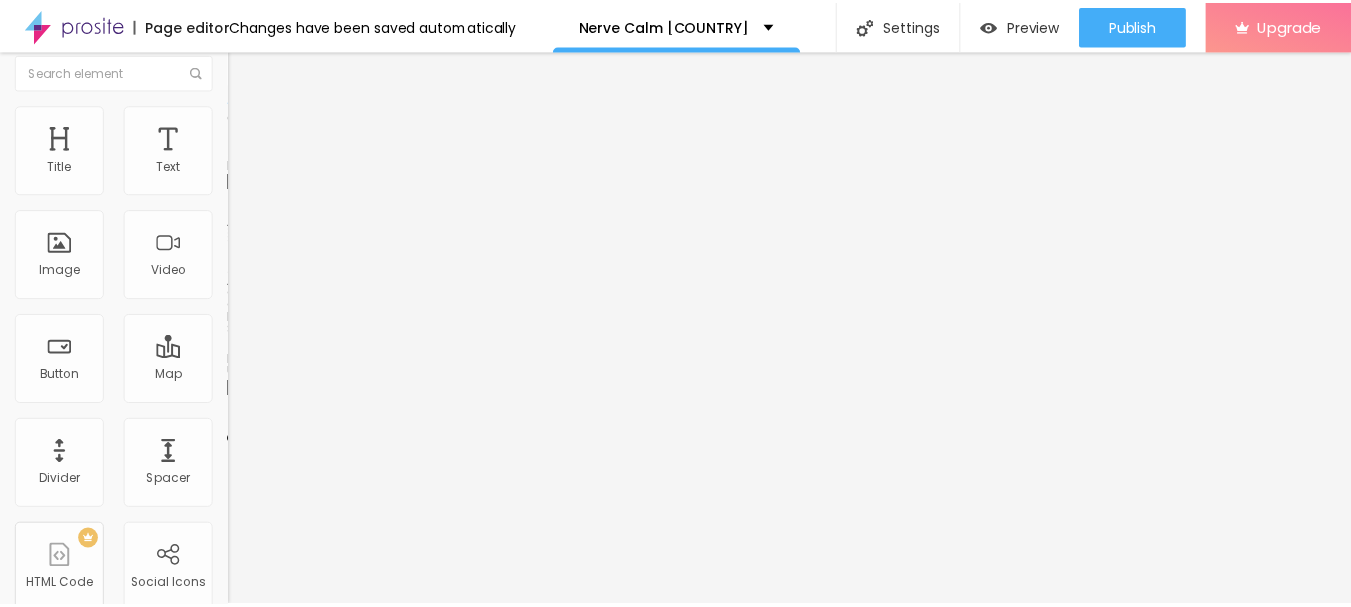 scroll, scrollTop: 0, scrollLeft: 0, axis: both 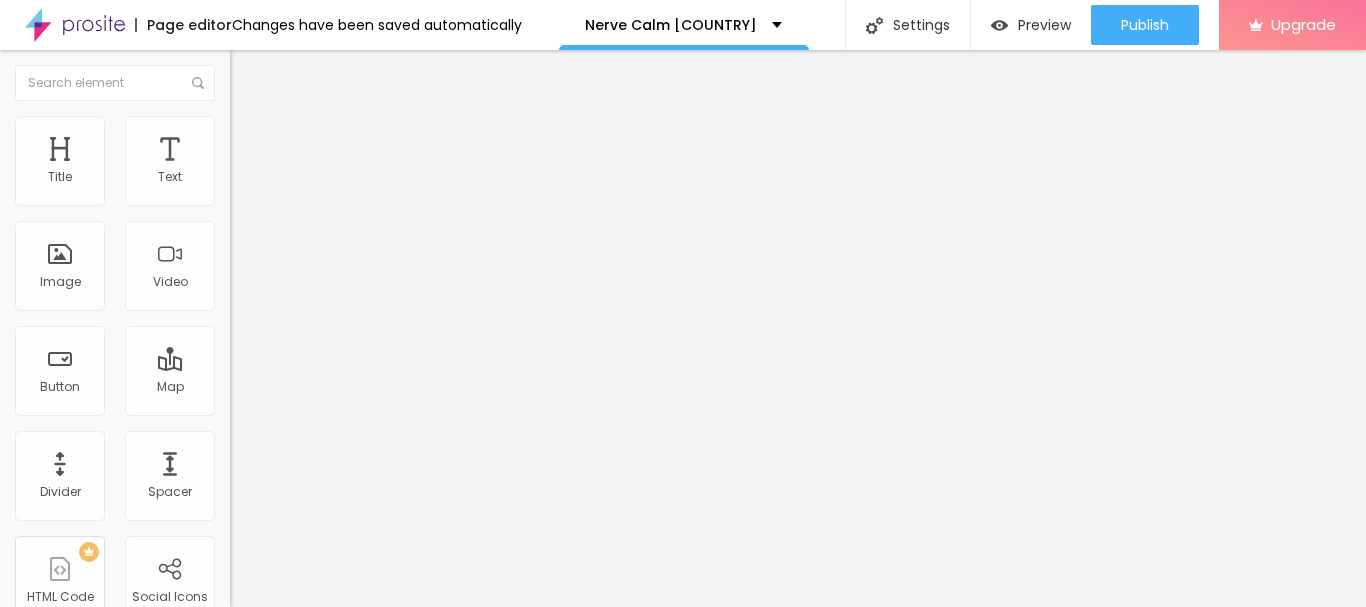 click on "Heading 2" at bounding box center [275, 176] 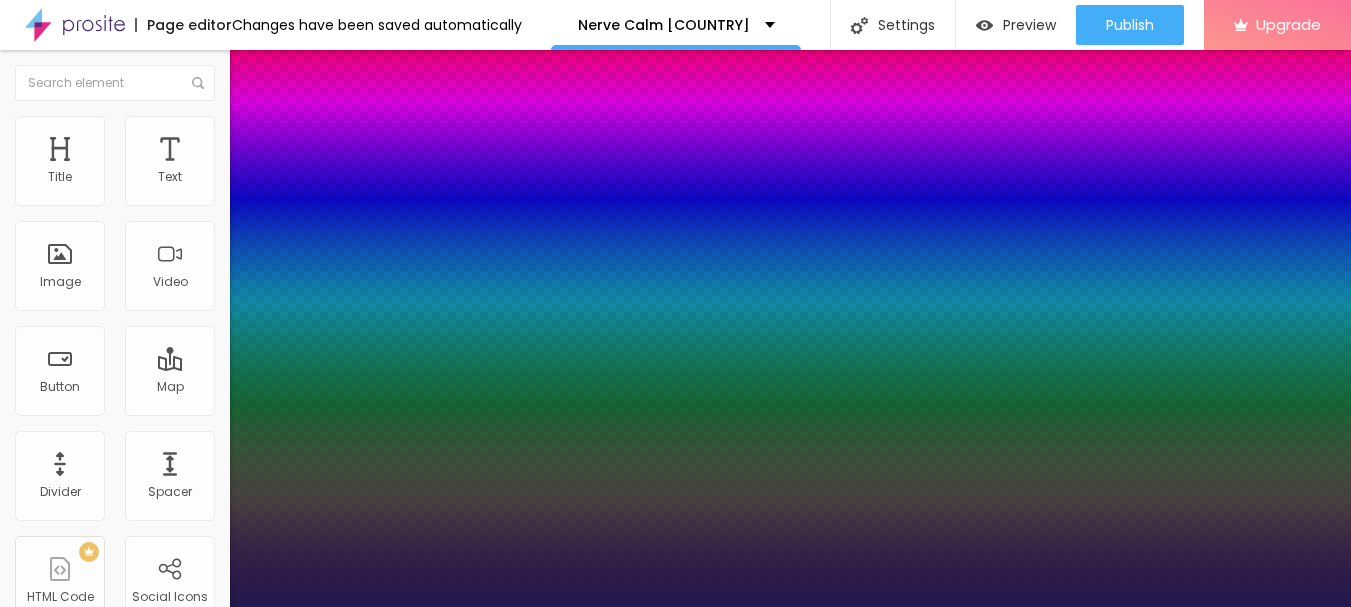type on "1" 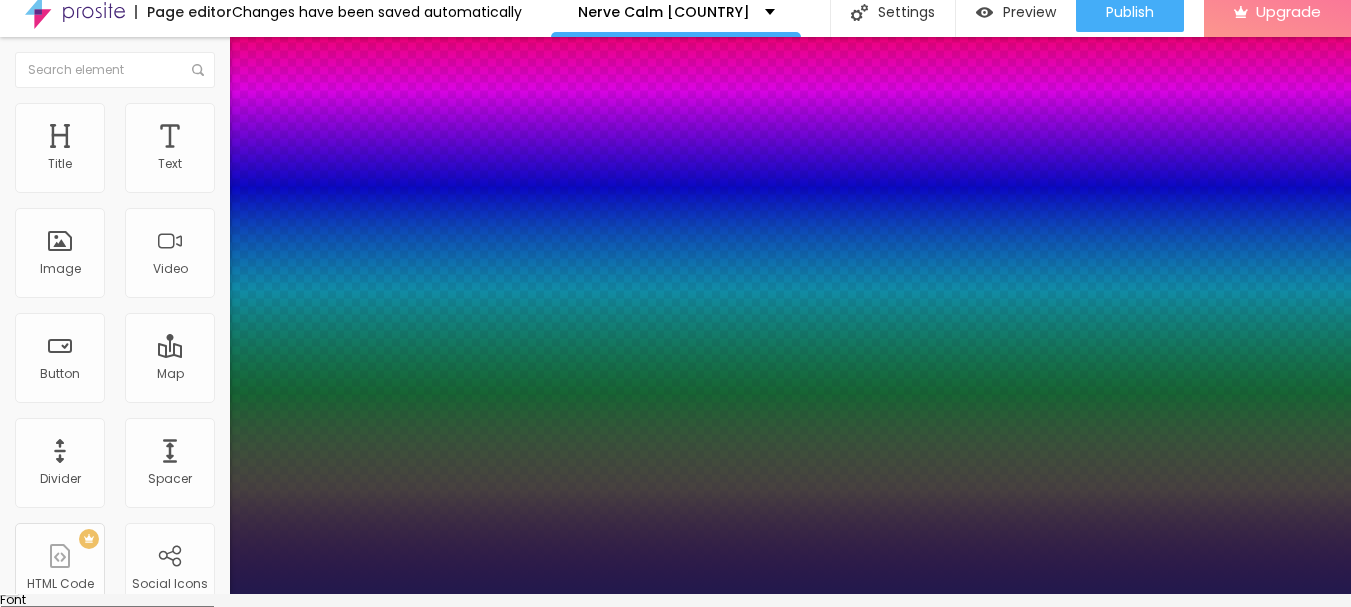 scroll, scrollTop: 200, scrollLeft: 0, axis: vertical 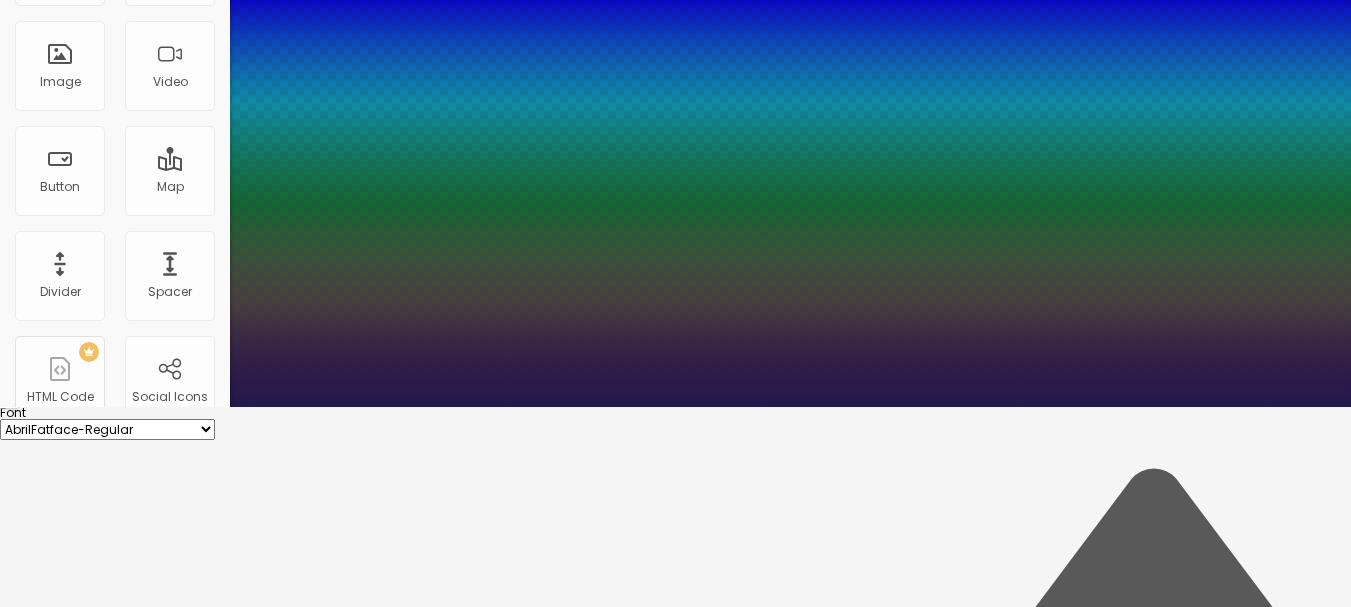 type on "14" 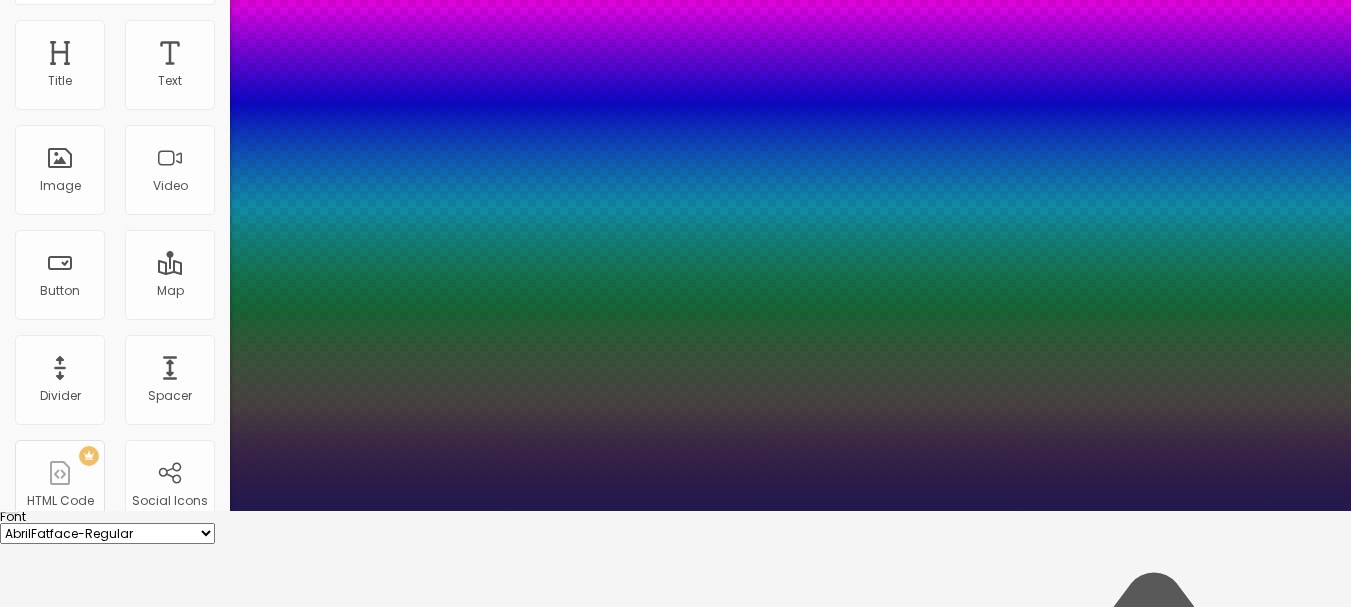 scroll, scrollTop: 0, scrollLeft: 0, axis: both 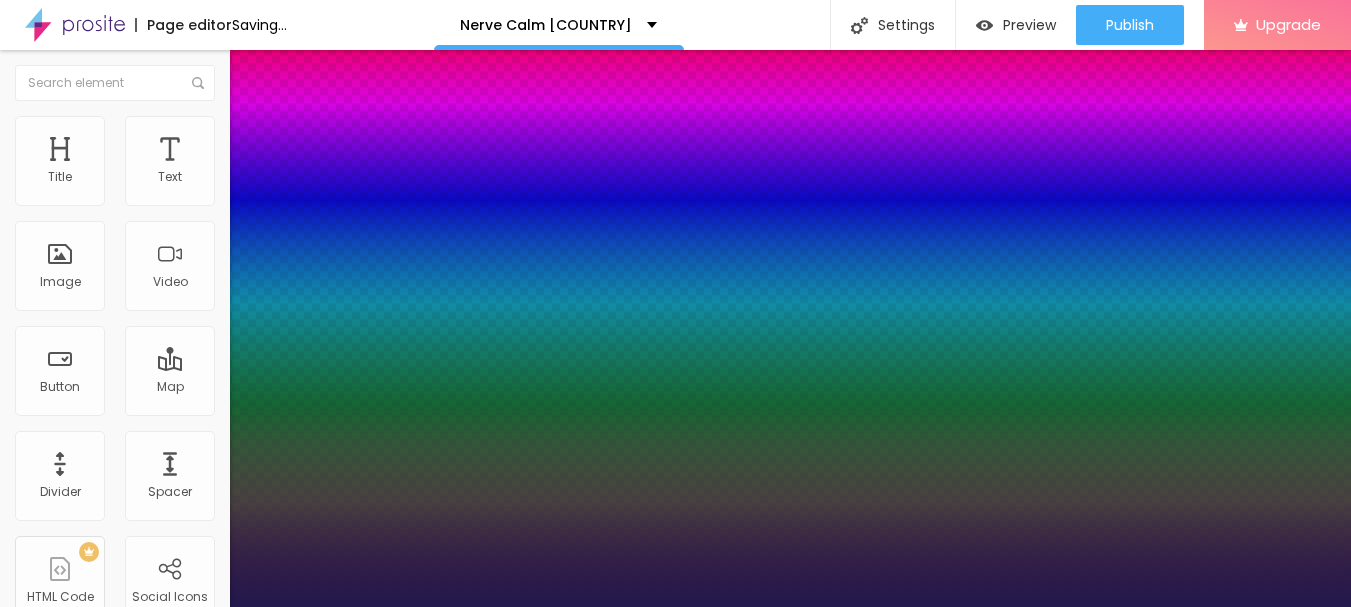 type on "1" 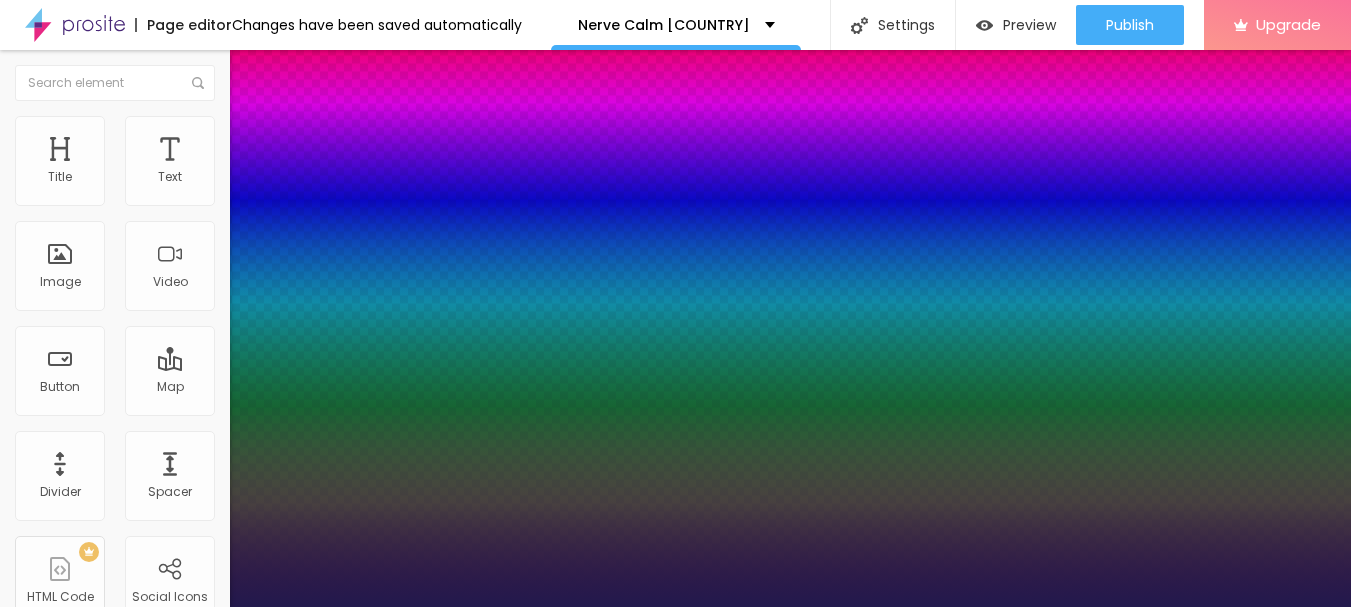 scroll, scrollTop: 100, scrollLeft: 0, axis: vertical 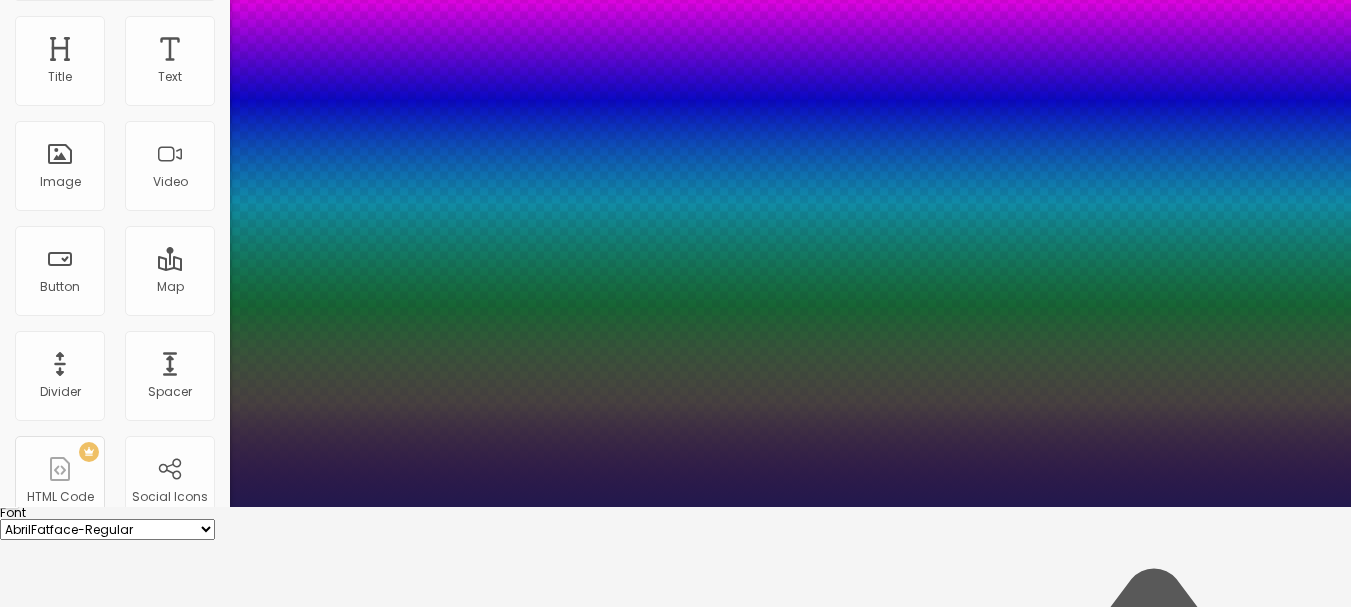 type on "0.1" 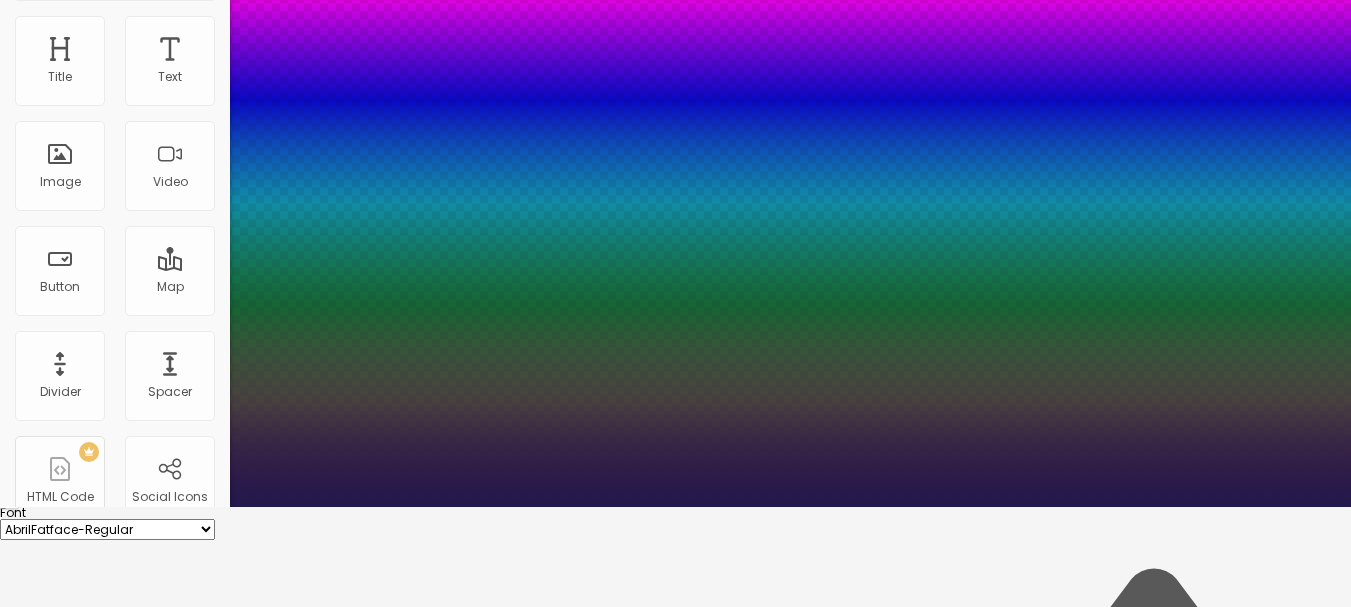 type on "1" 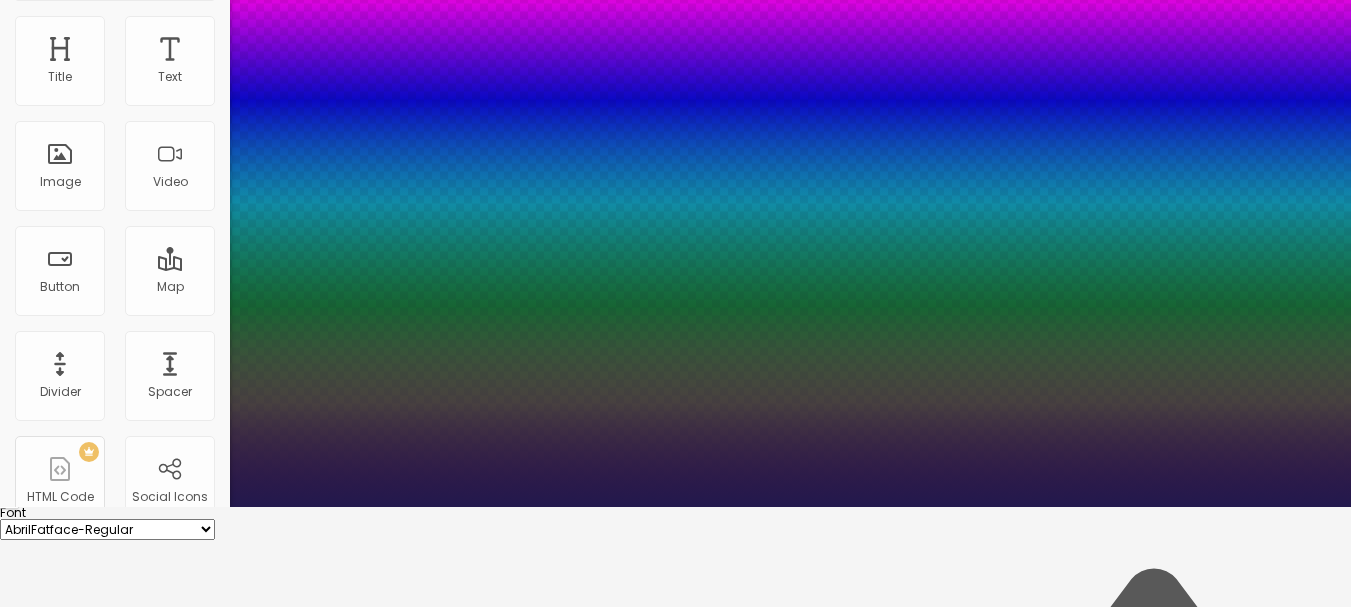 type on "2.2" 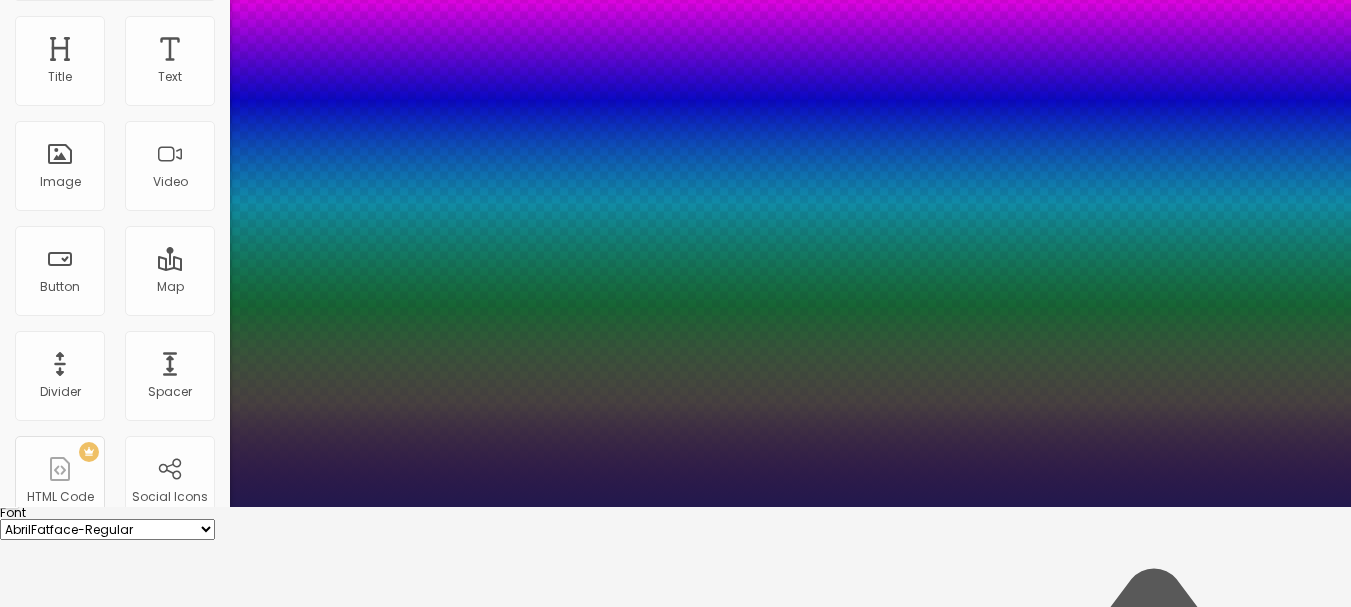 type on "0.2" 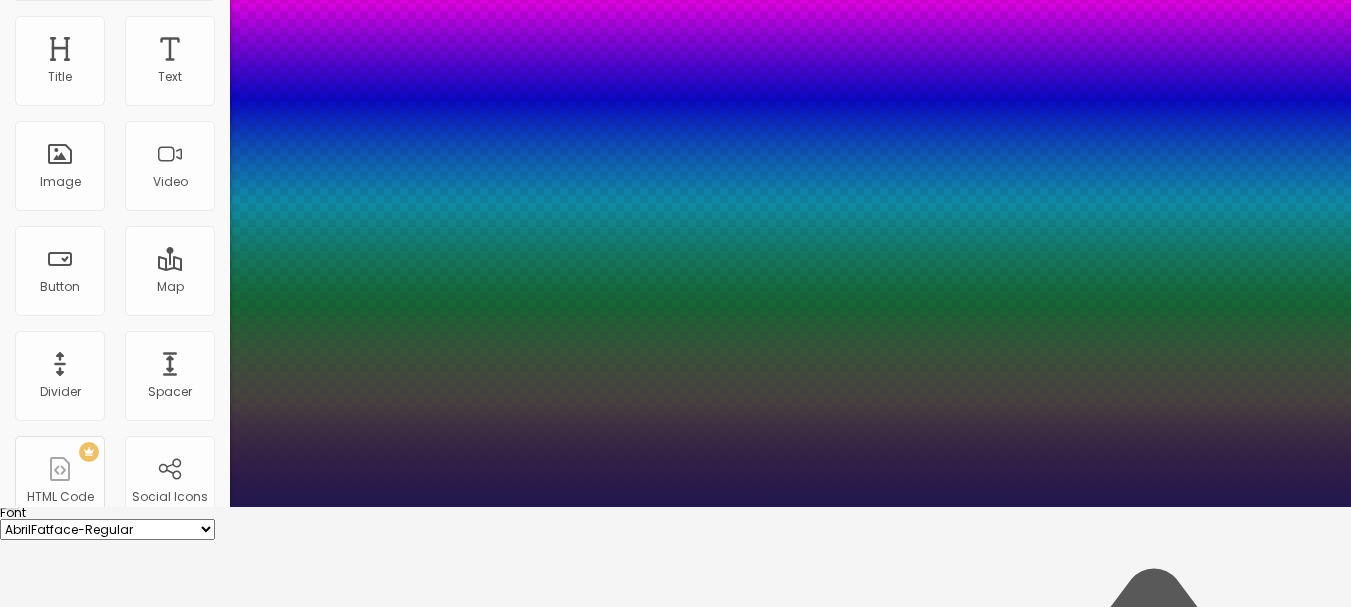 type on "0" 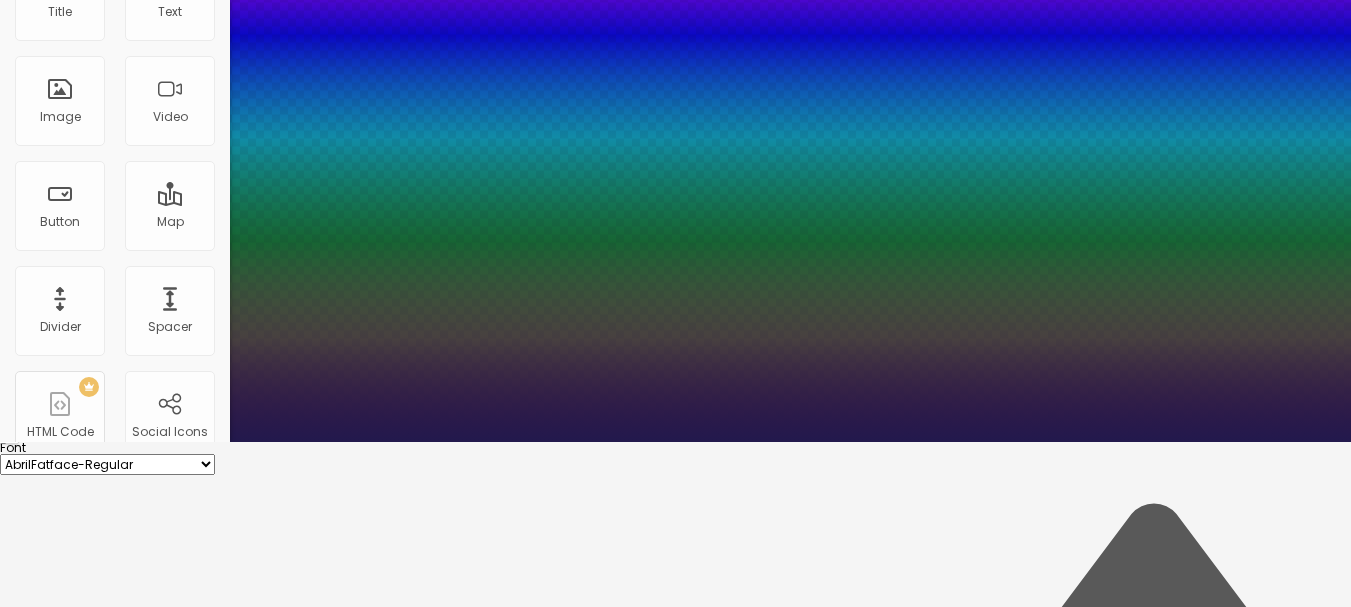 scroll, scrollTop: 200, scrollLeft: 0, axis: vertical 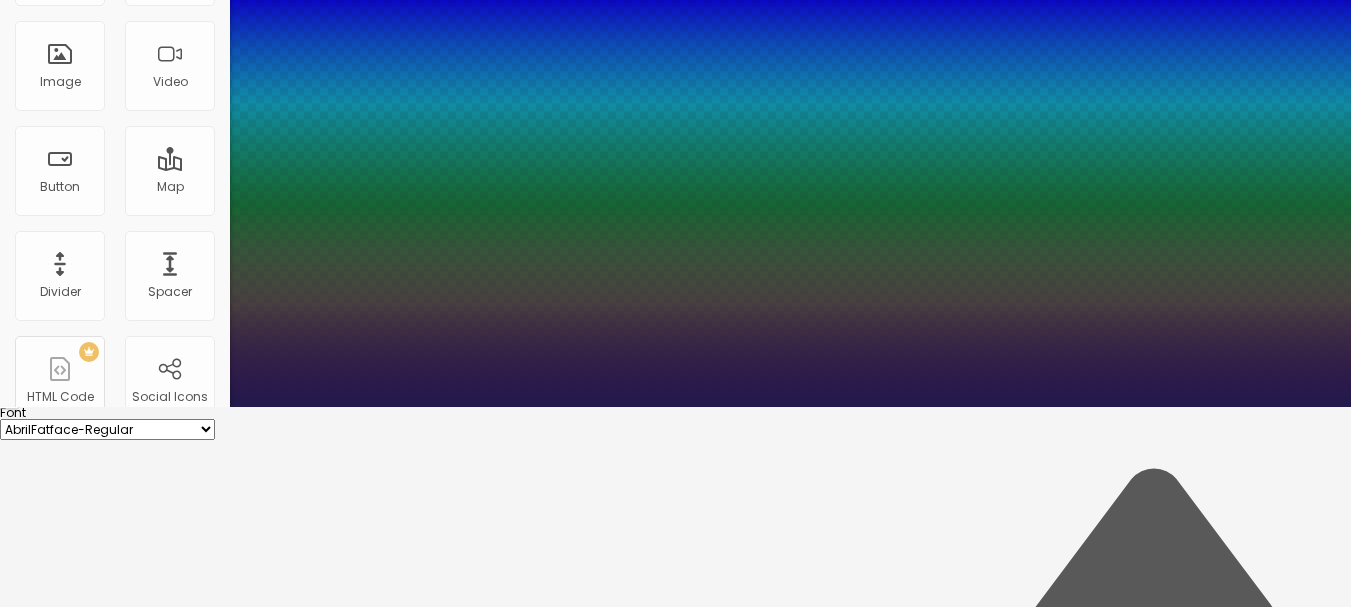 type on "6" 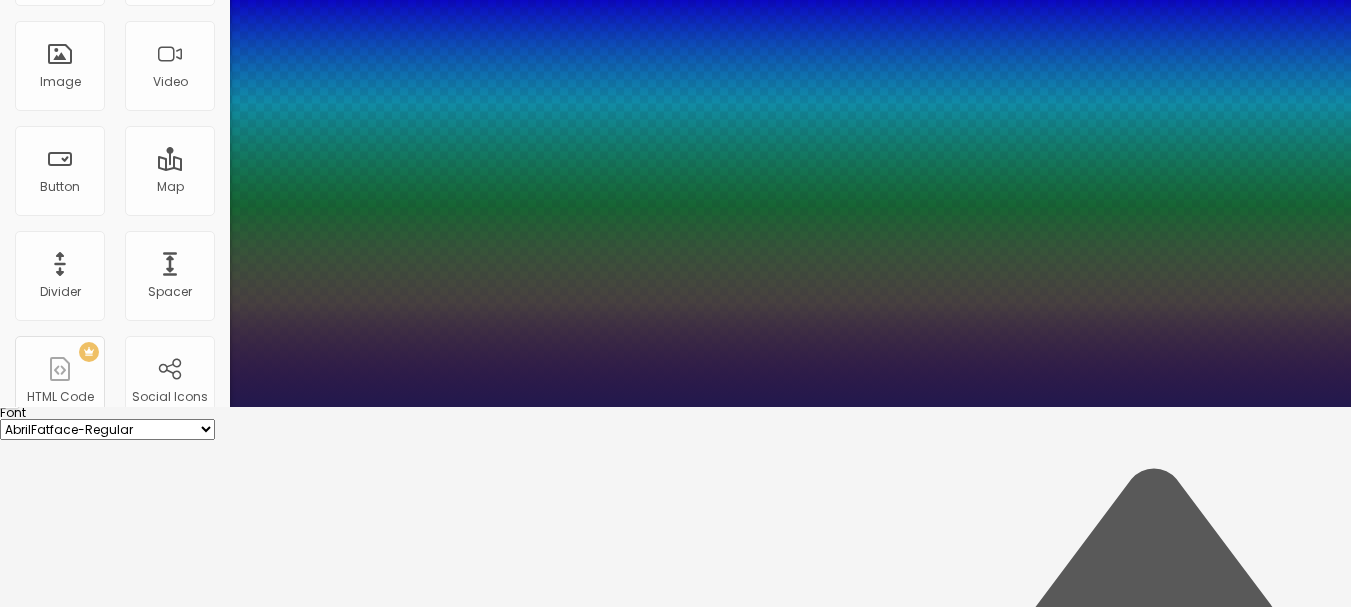 click at bounding box center (64, 4607) 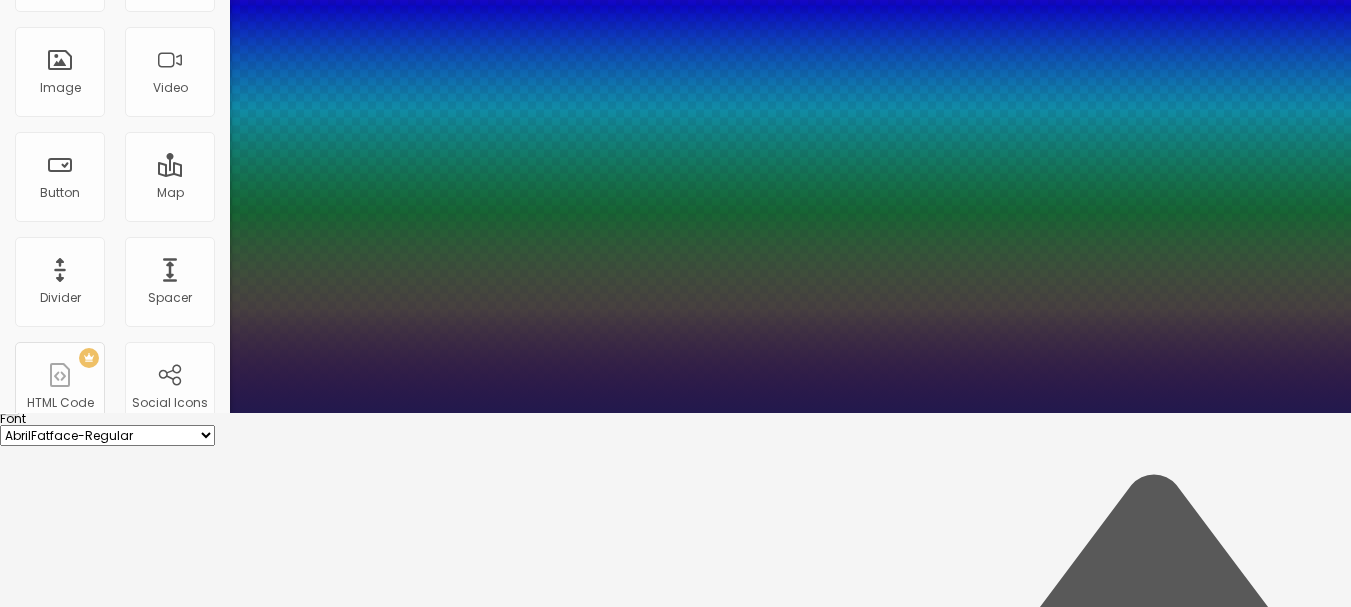 scroll, scrollTop: 200, scrollLeft: 0, axis: vertical 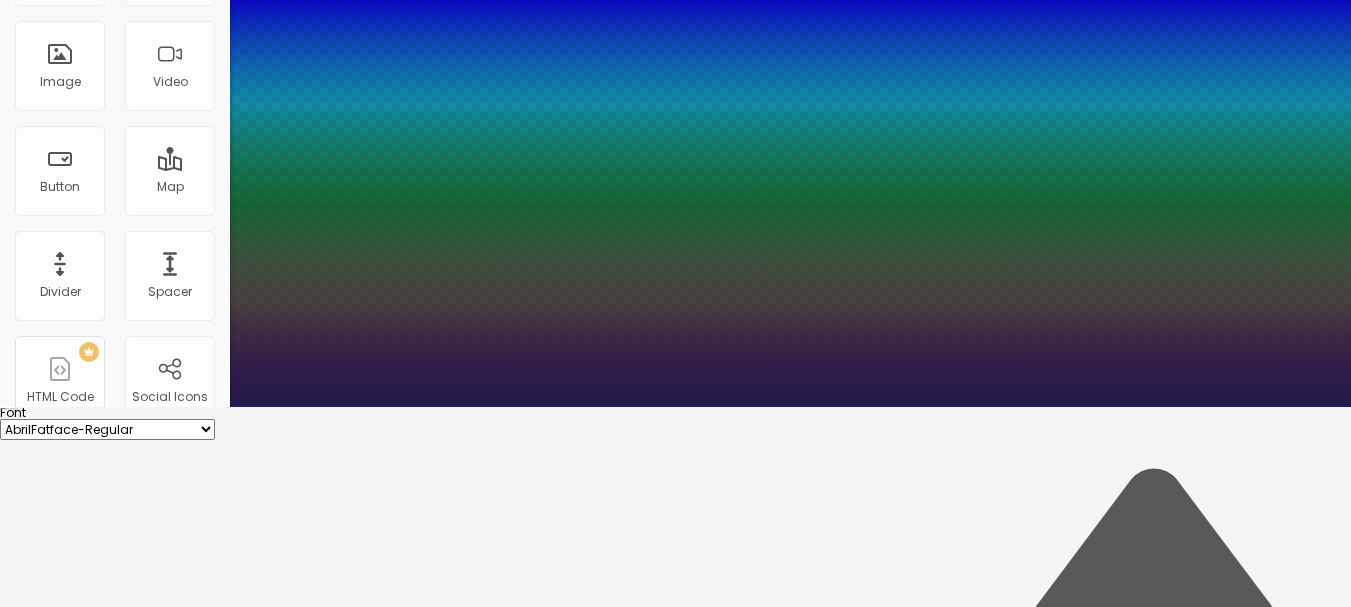 type on "0" 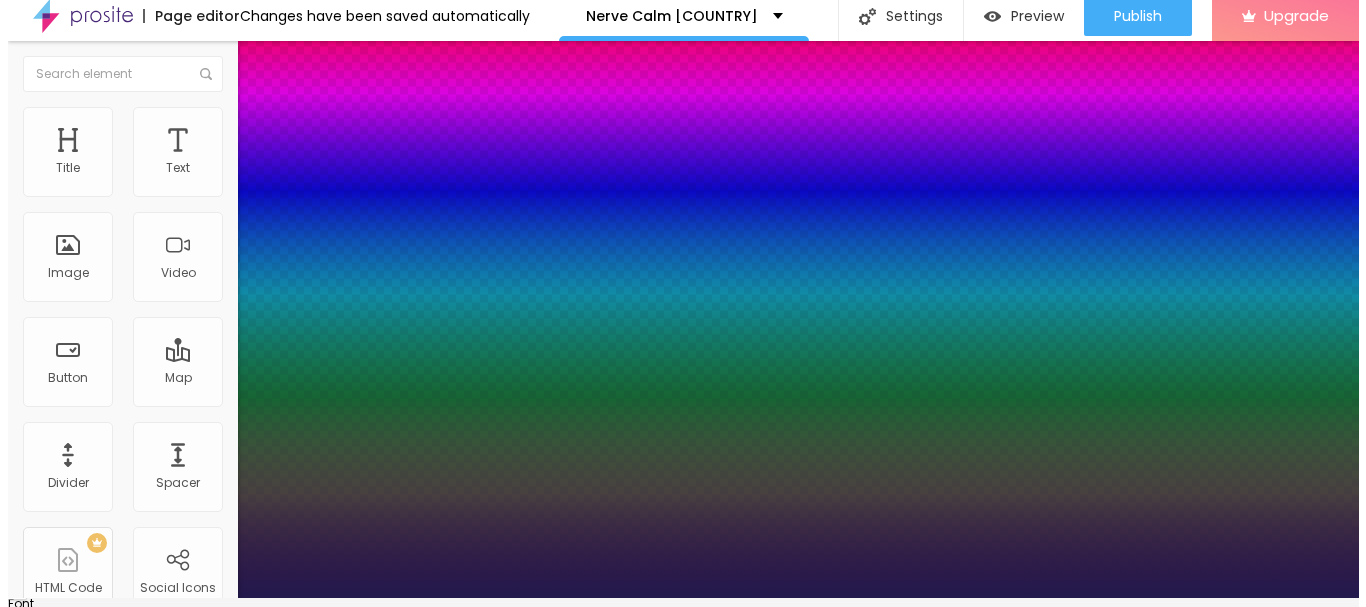 scroll, scrollTop: 0, scrollLeft: 0, axis: both 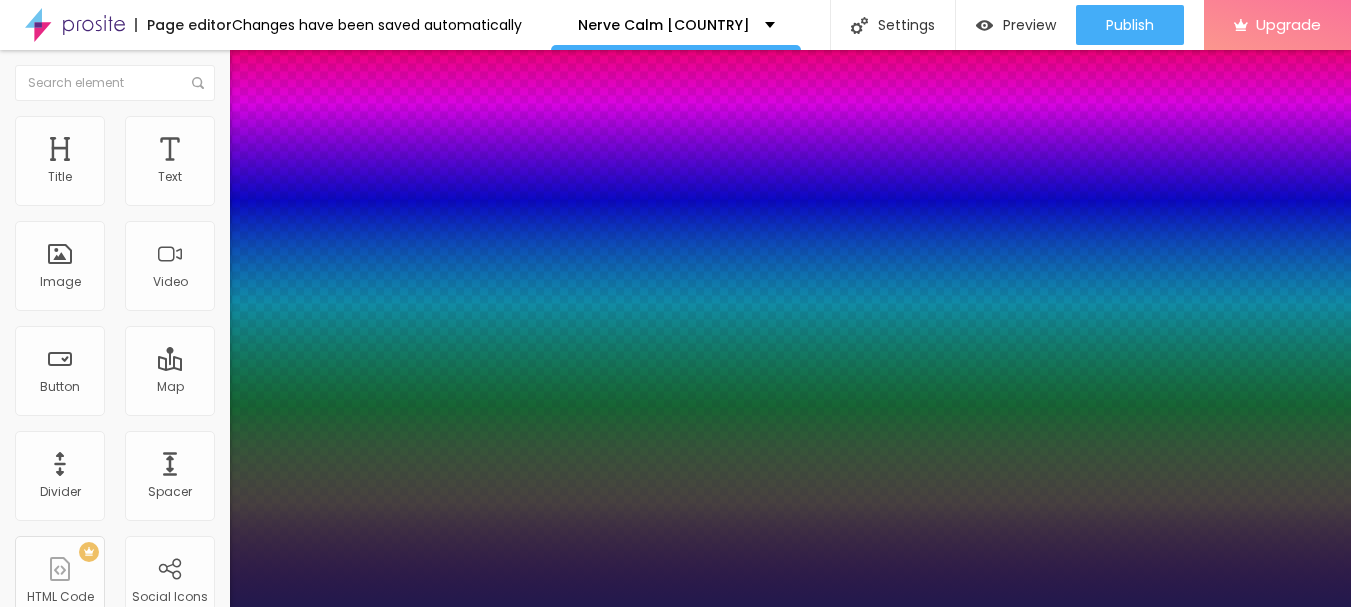 click at bounding box center [675, 607] 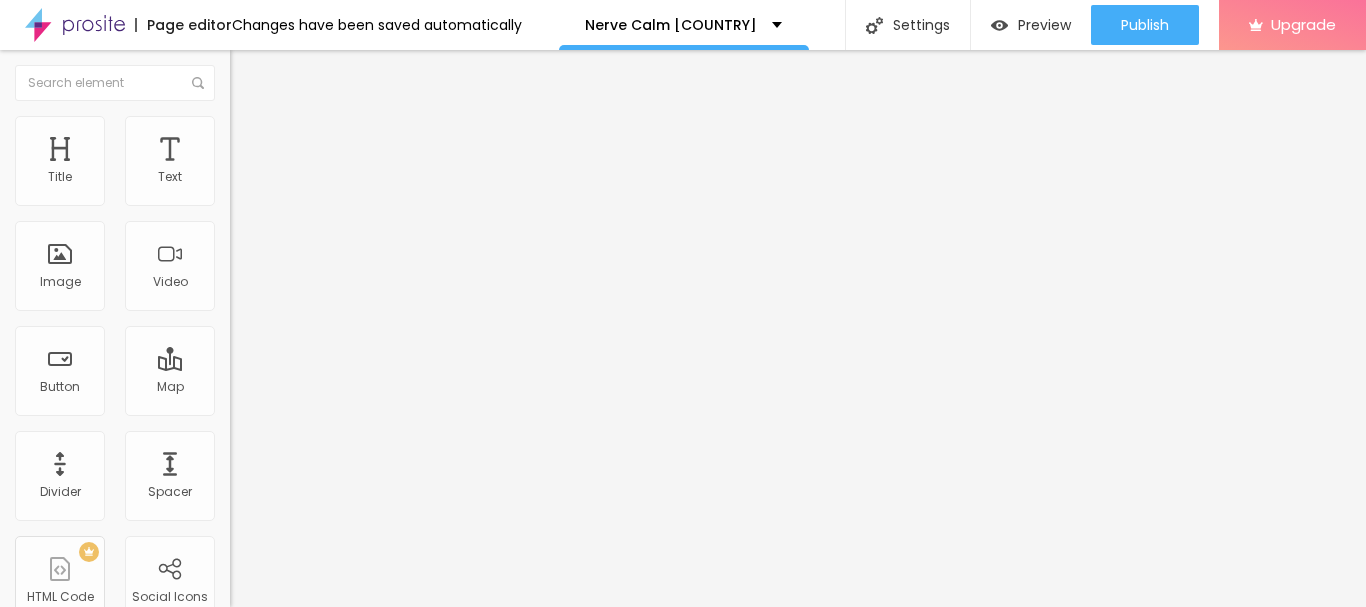 click at bounding box center [237, 246] 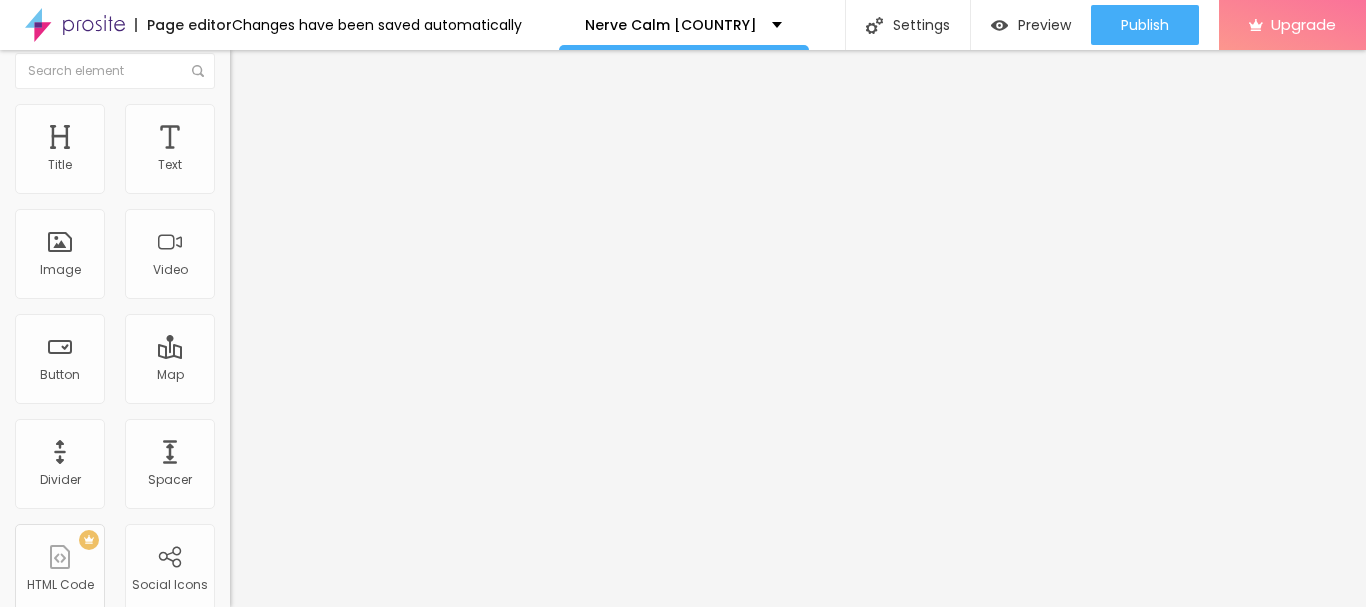 scroll, scrollTop: 0, scrollLeft: 0, axis: both 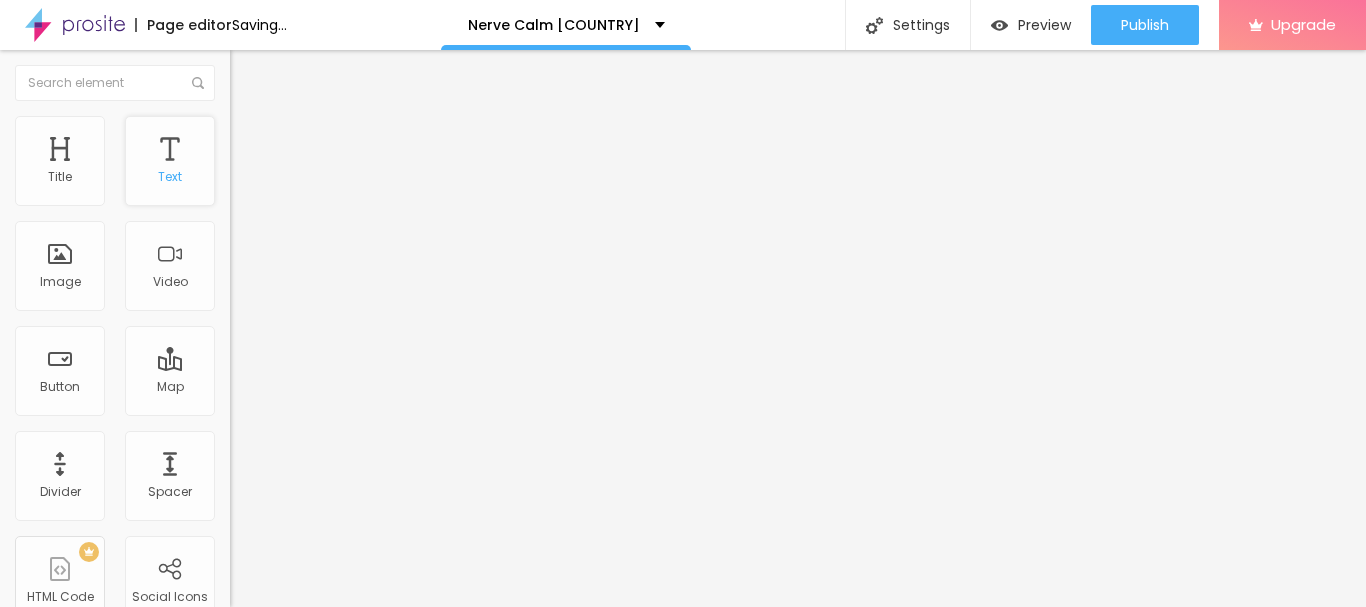 click on "Text" at bounding box center (170, 161) 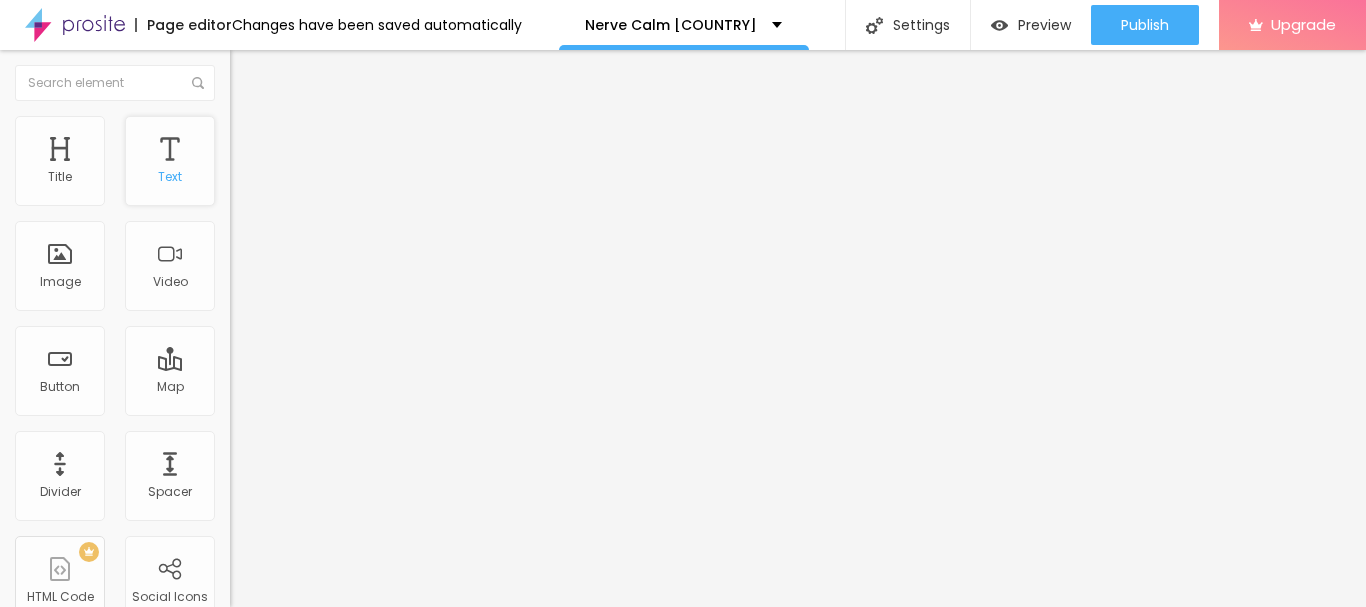 click on "Text" at bounding box center (170, 161) 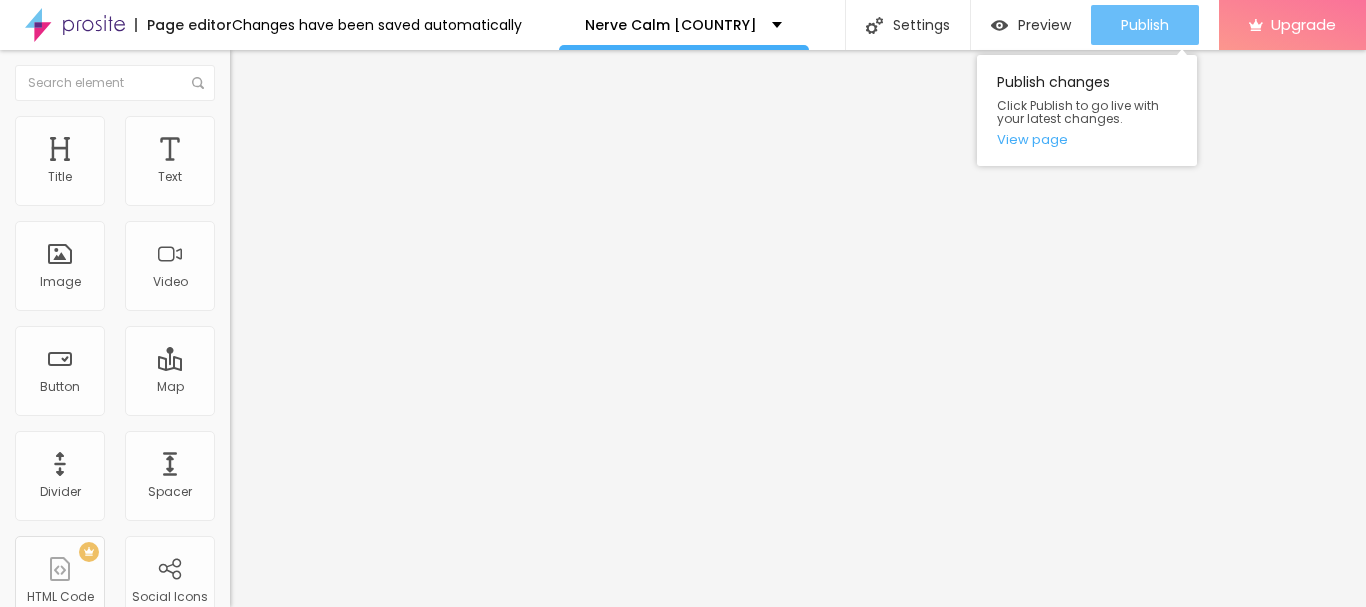 click on "Publish" at bounding box center [1145, 25] 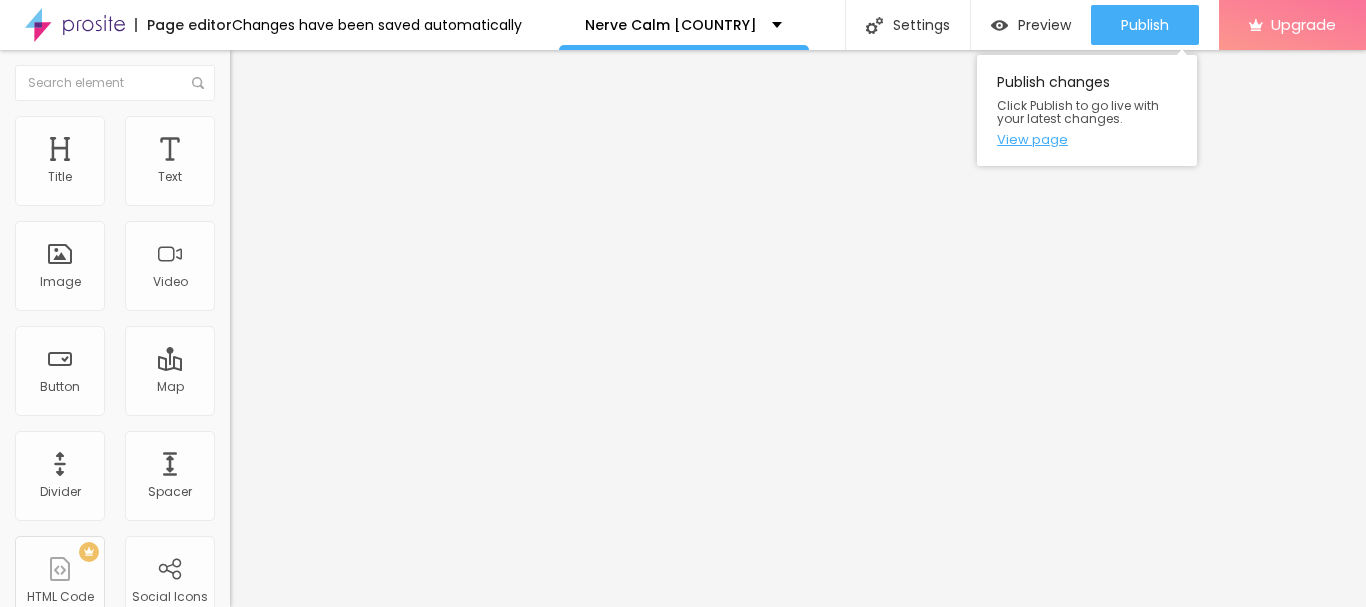 click on "View page" at bounding box center [1087, 139] 